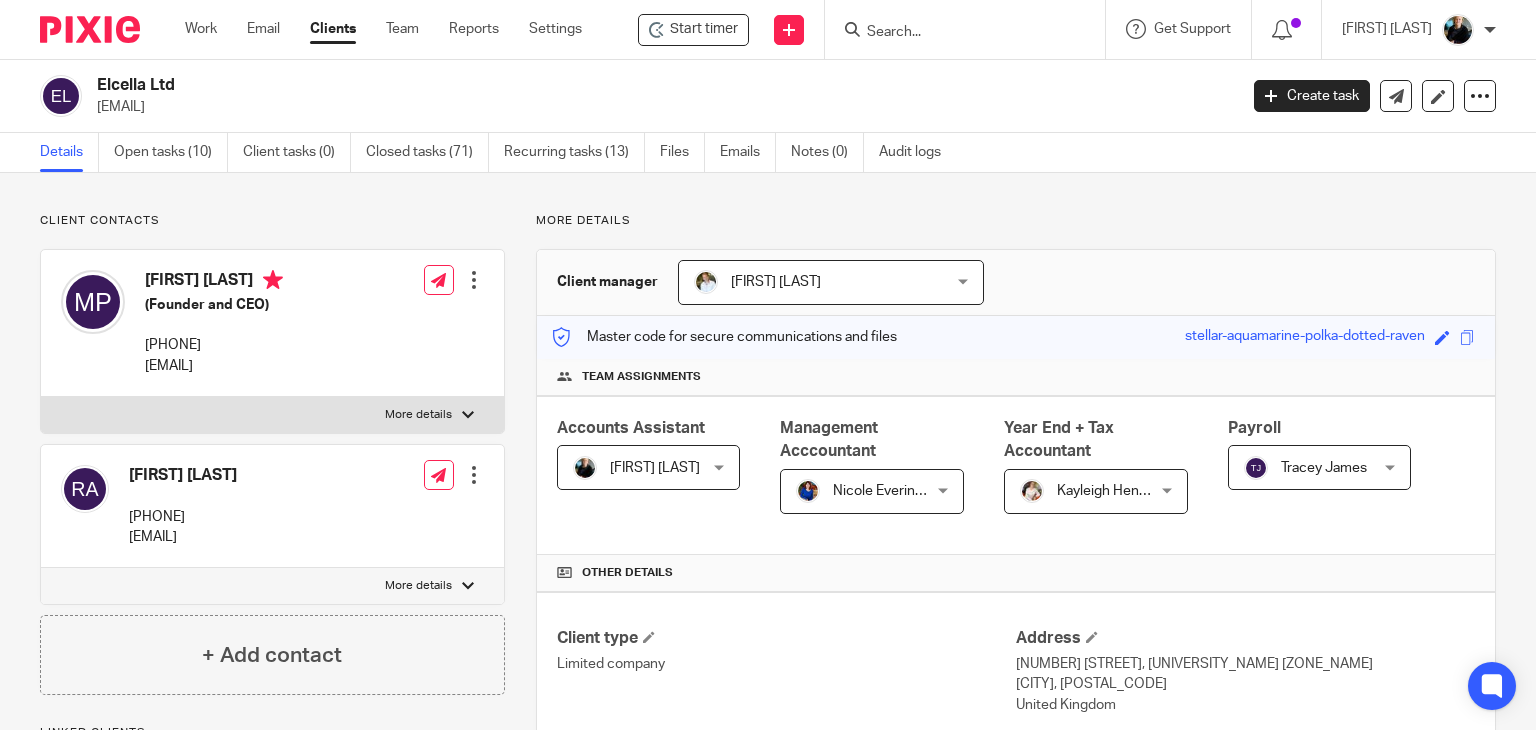 scroll, scrollTop: 0, scrollLeft: 0, axis: both 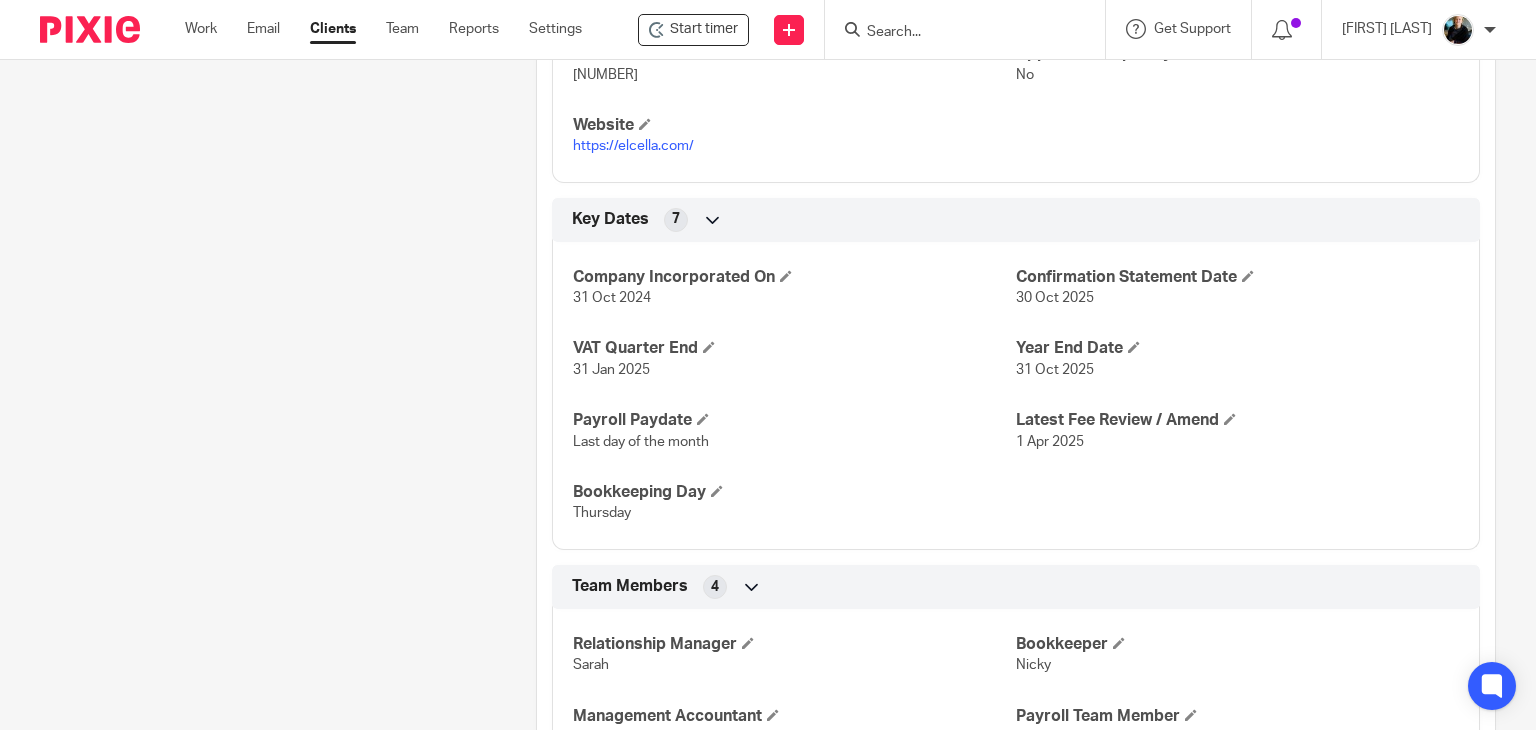 click at bounding box center (955, 33) 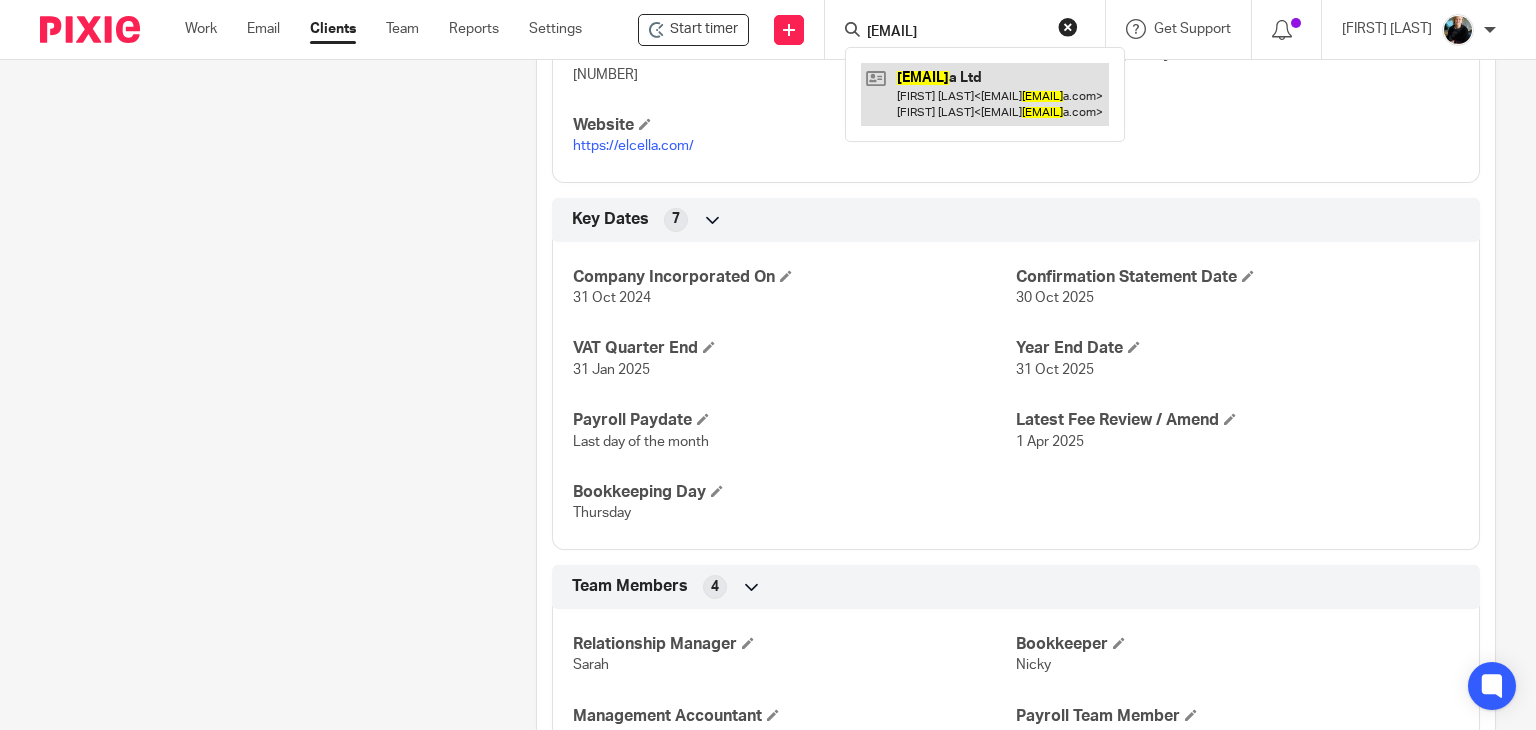 type on "elell" 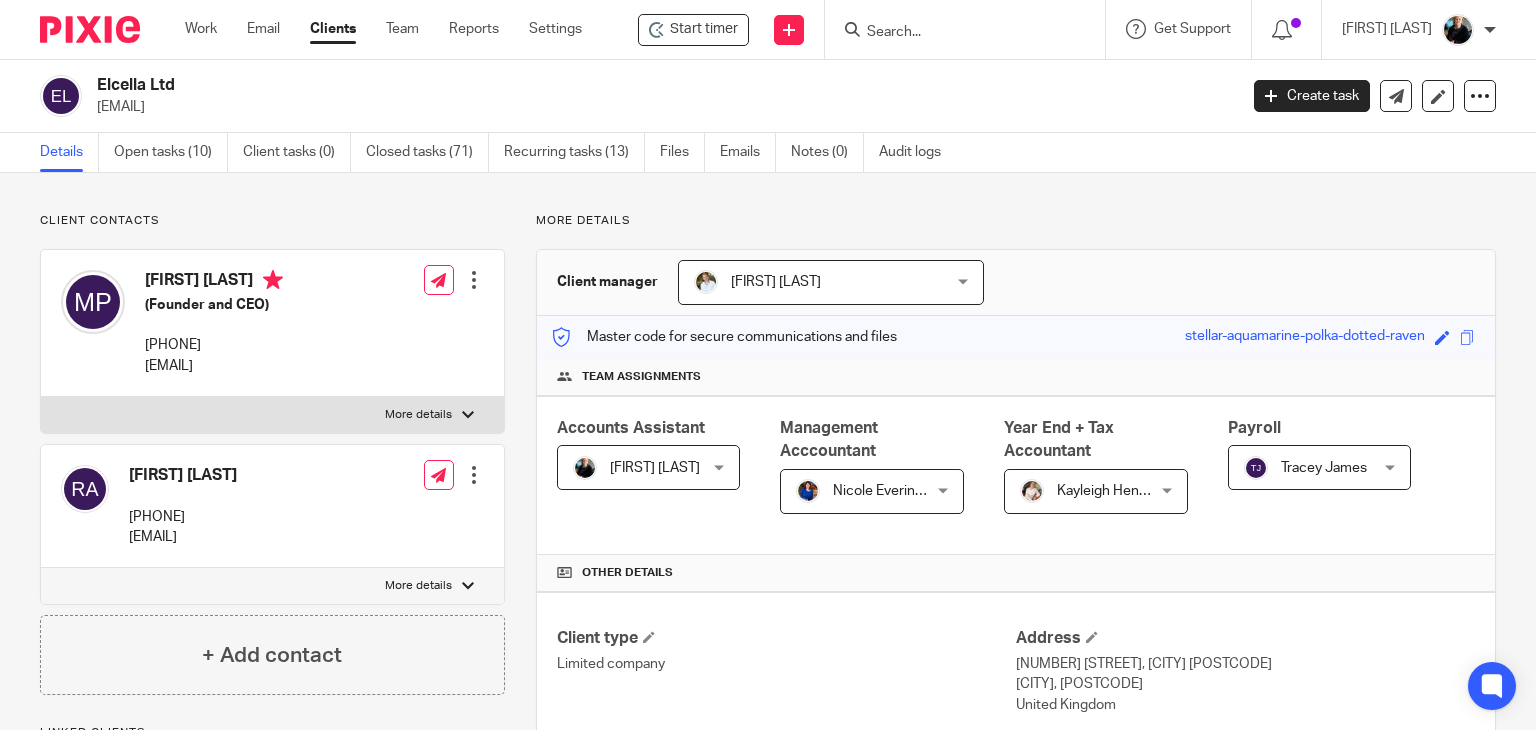 scroll, scrollTop: 0, scrollLeft: 0, axis: both 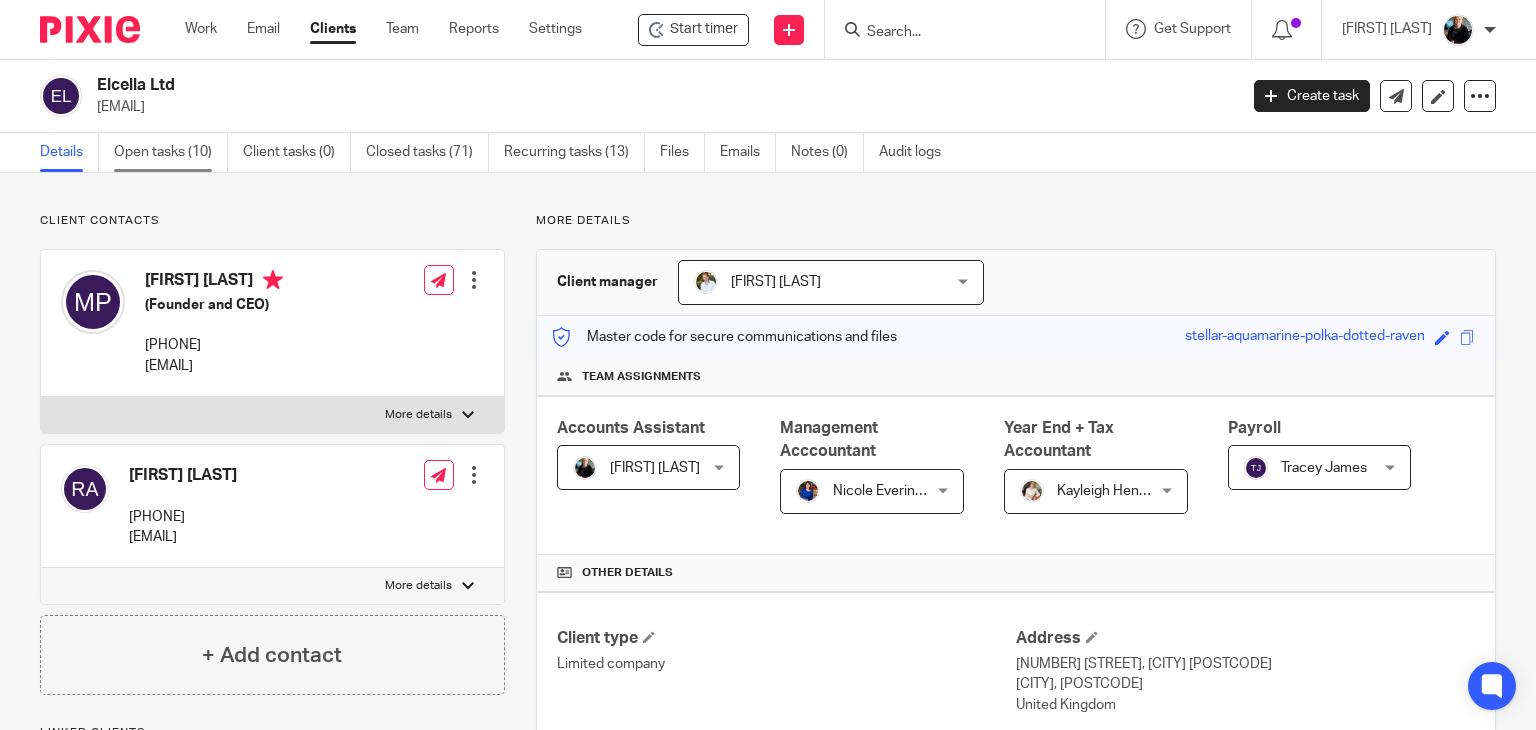 click on "Open tasks (10)" at bounding box center (171, 152) 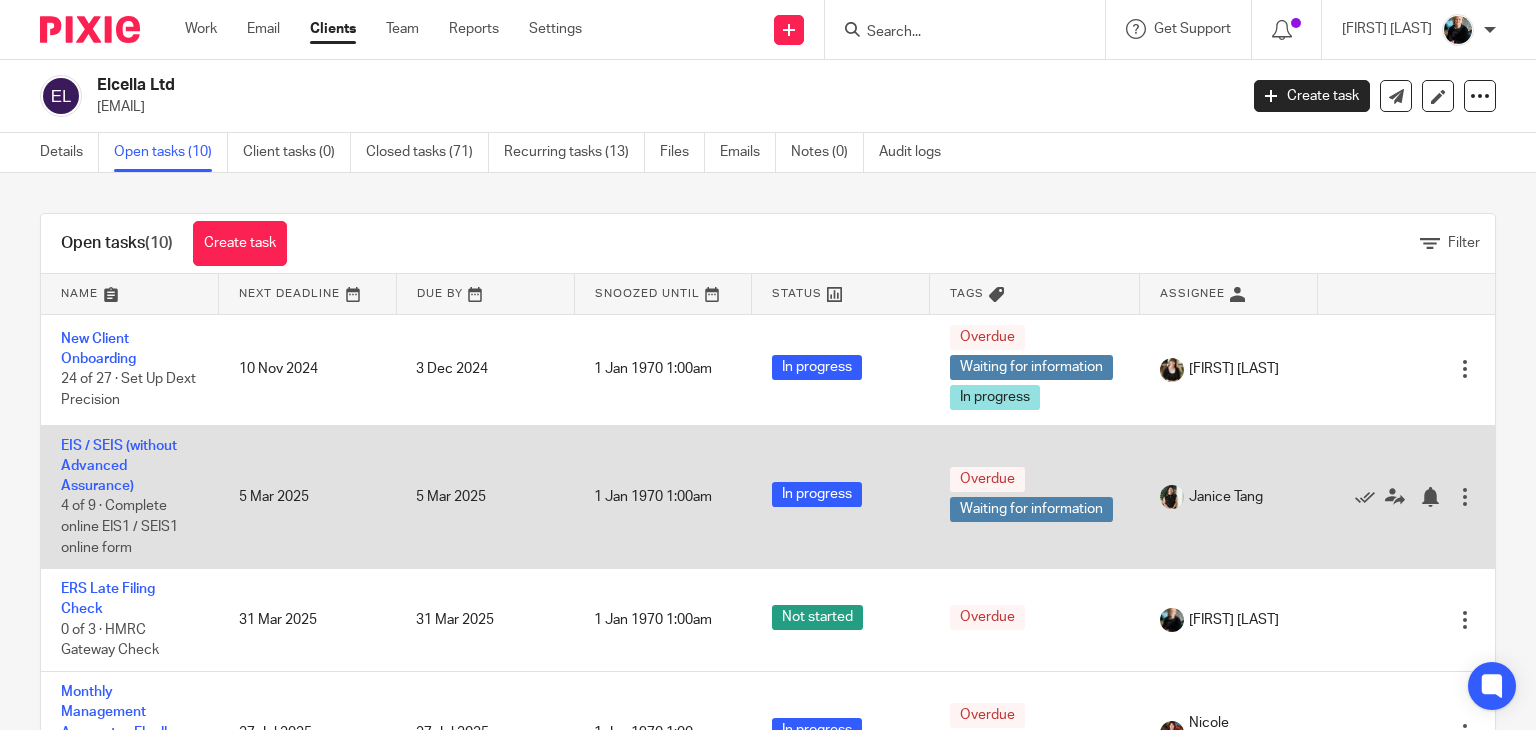 scroll, scrollTop: 0, scrollLeft: 0, axis: both 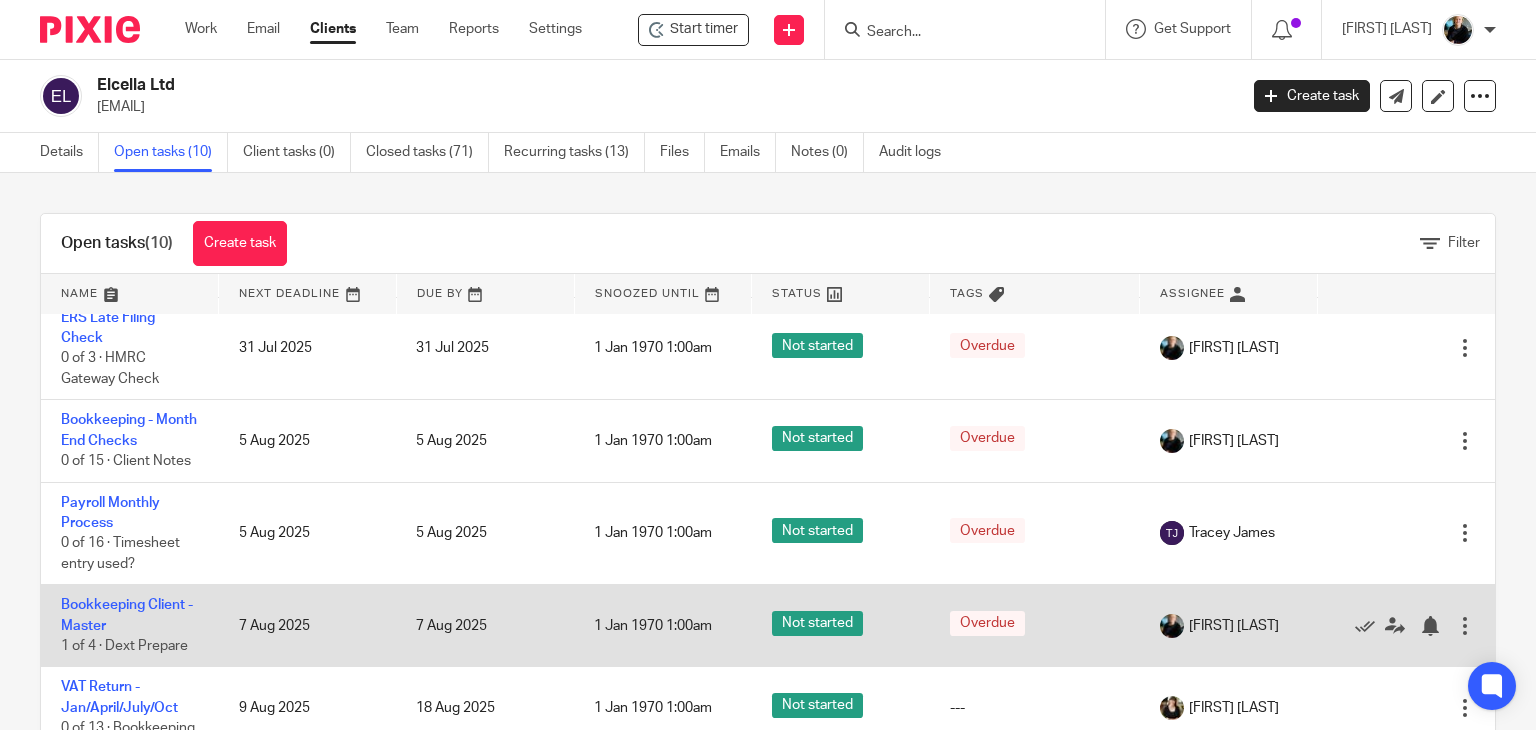 click on "Bookkeeping Client - Master
1
of
4 ·
Dext Prepare" at bounding box center (130, 626) 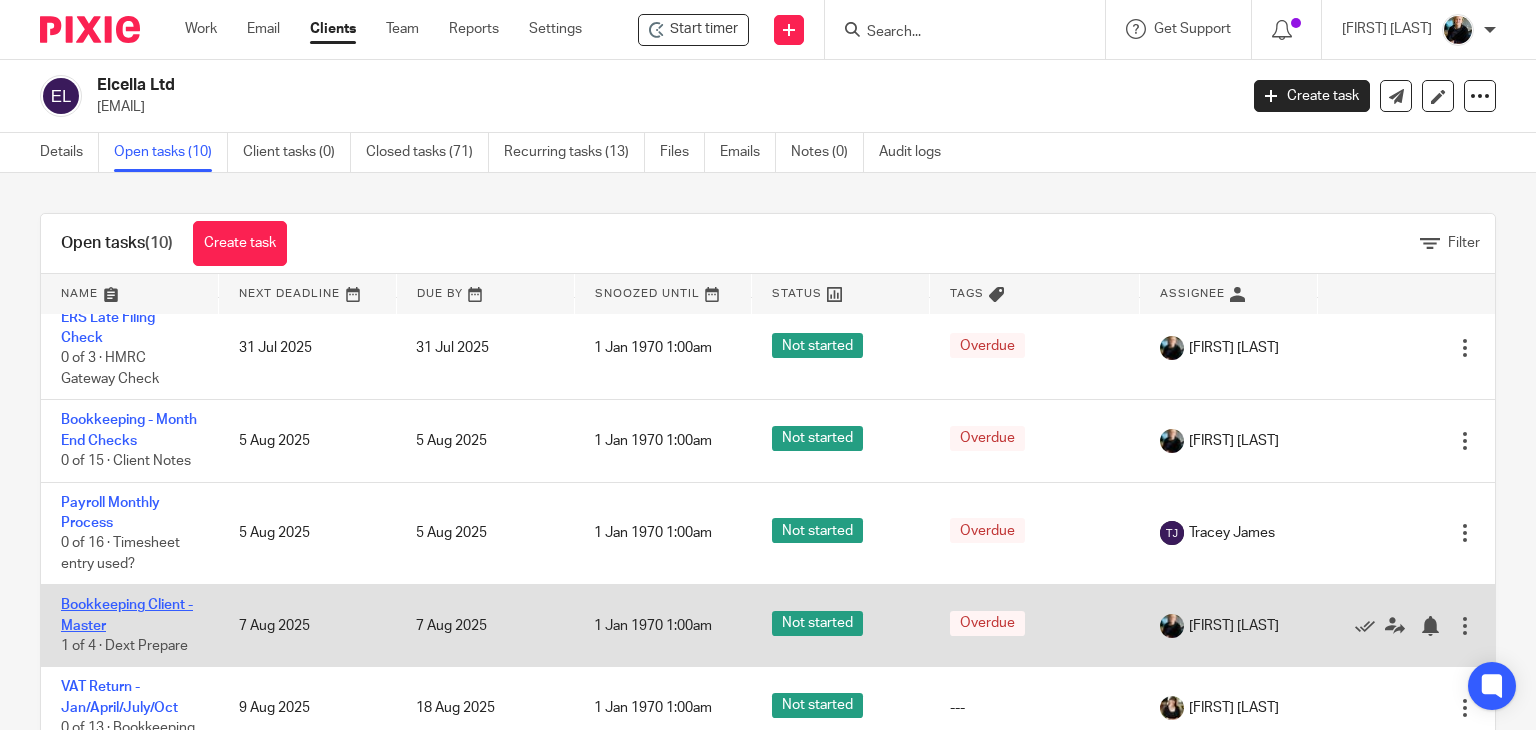 click on "Bookkeeping Client - Master" at bounding box center [127, 615] 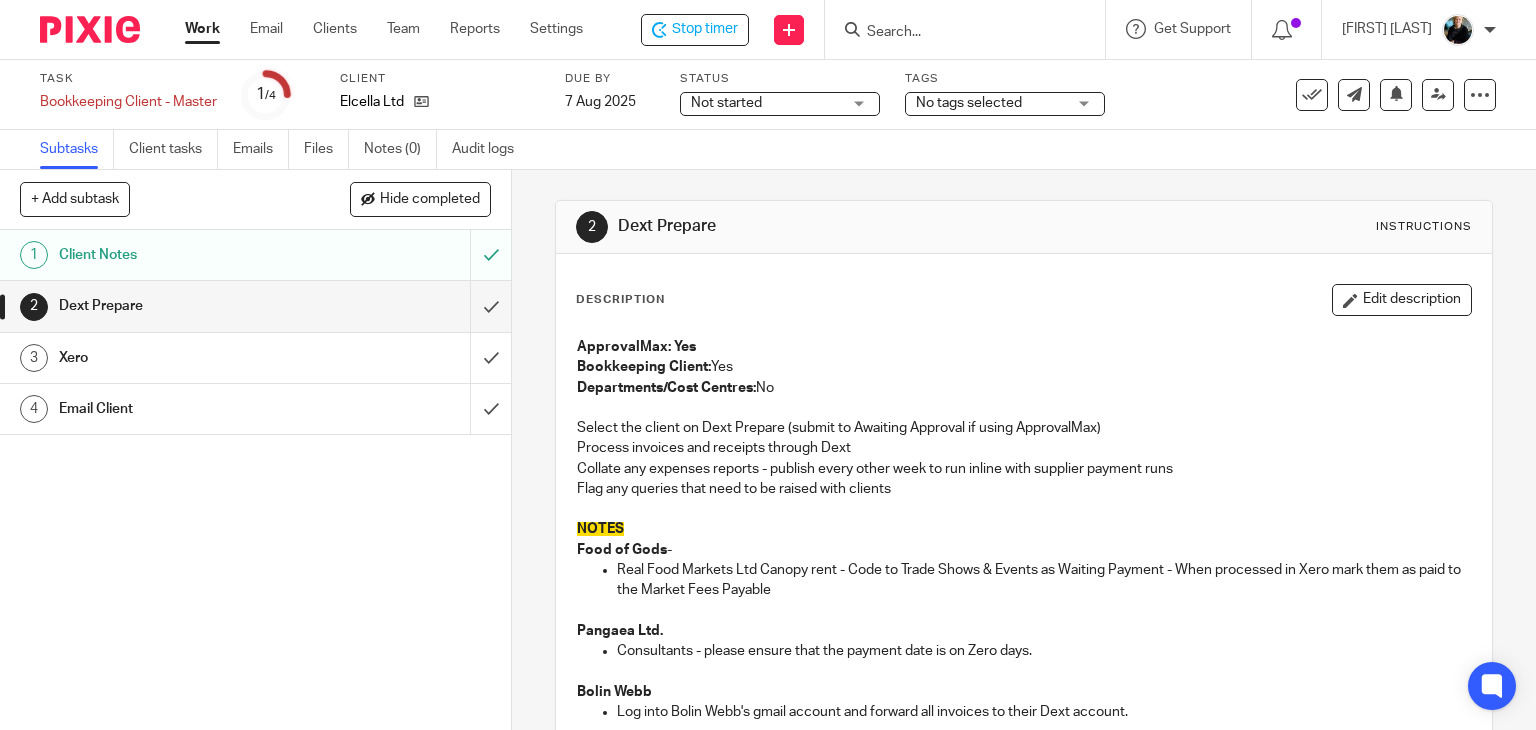 scroll, scrollTop: 0, scrollLeft: 0, axis: both 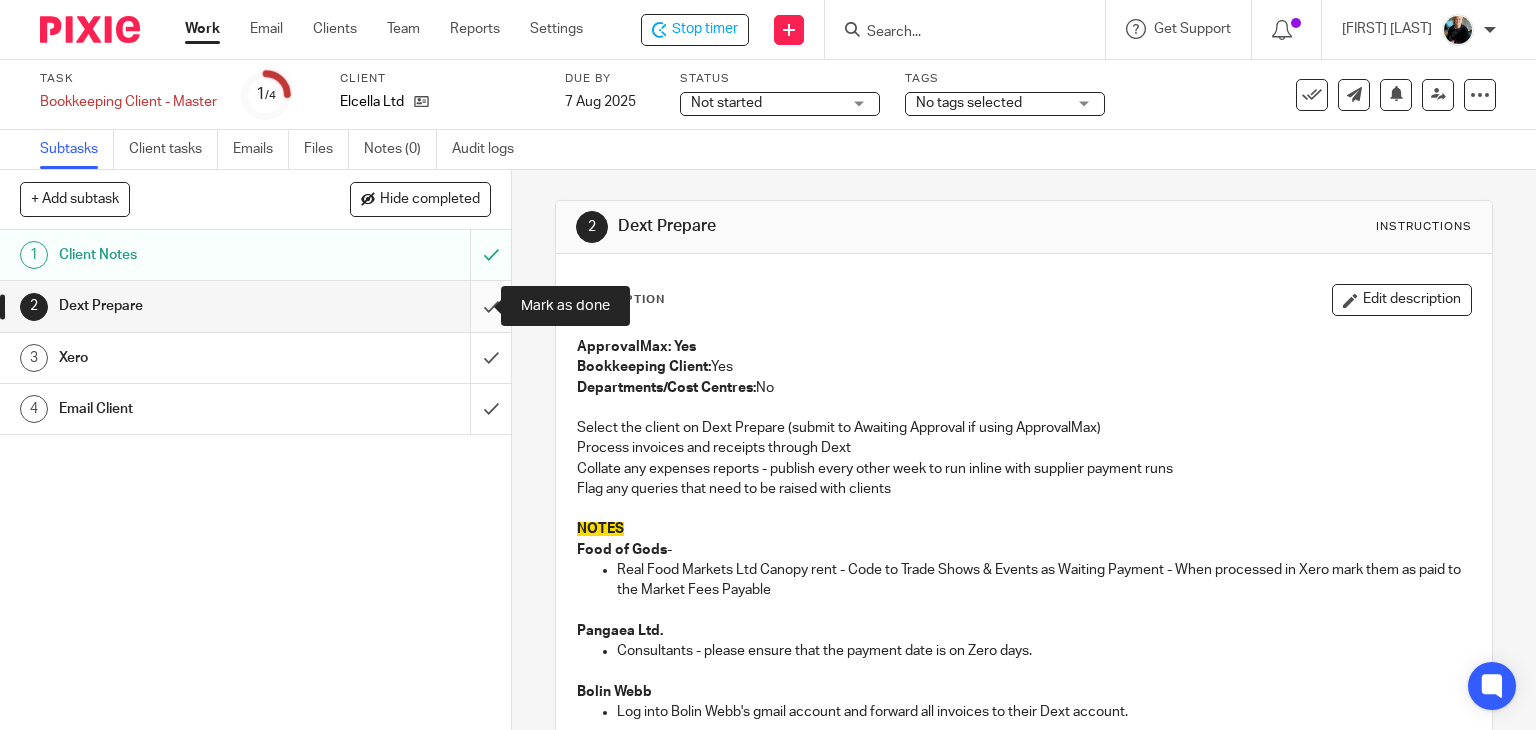 click at bounding box center (255, 306) 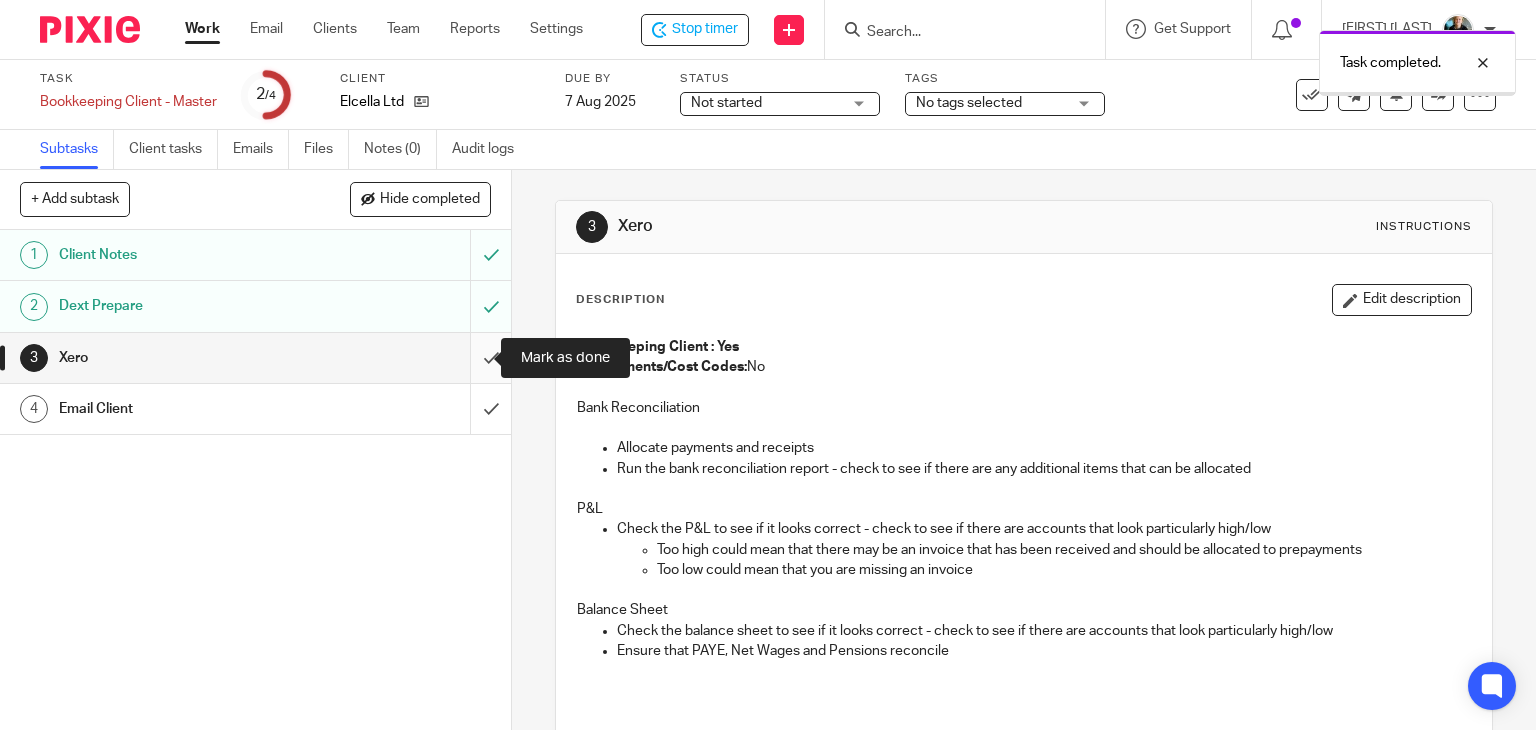 scroll, scrollTop: 0, scrollLeft: 0, axis: both 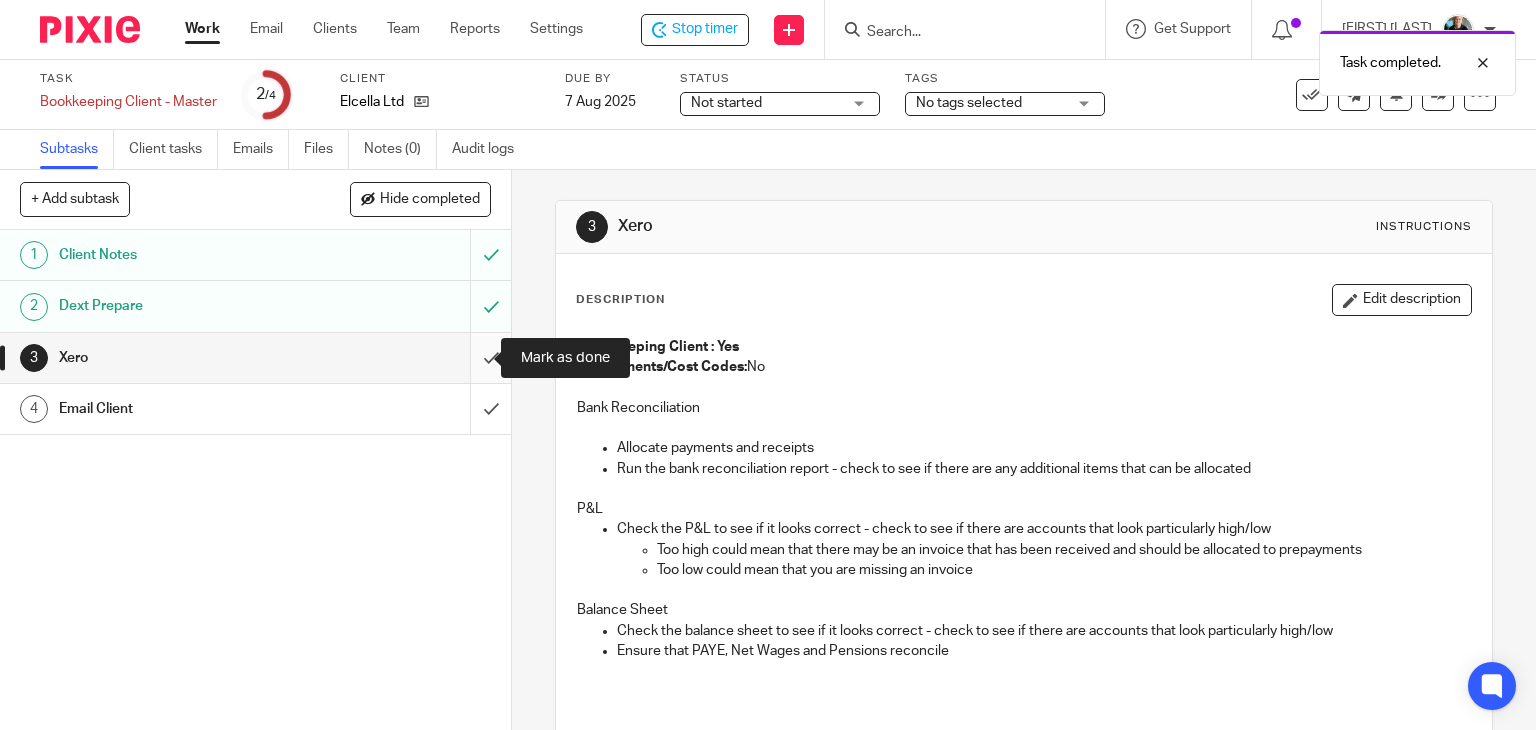 click at bounding box center [255, 358] 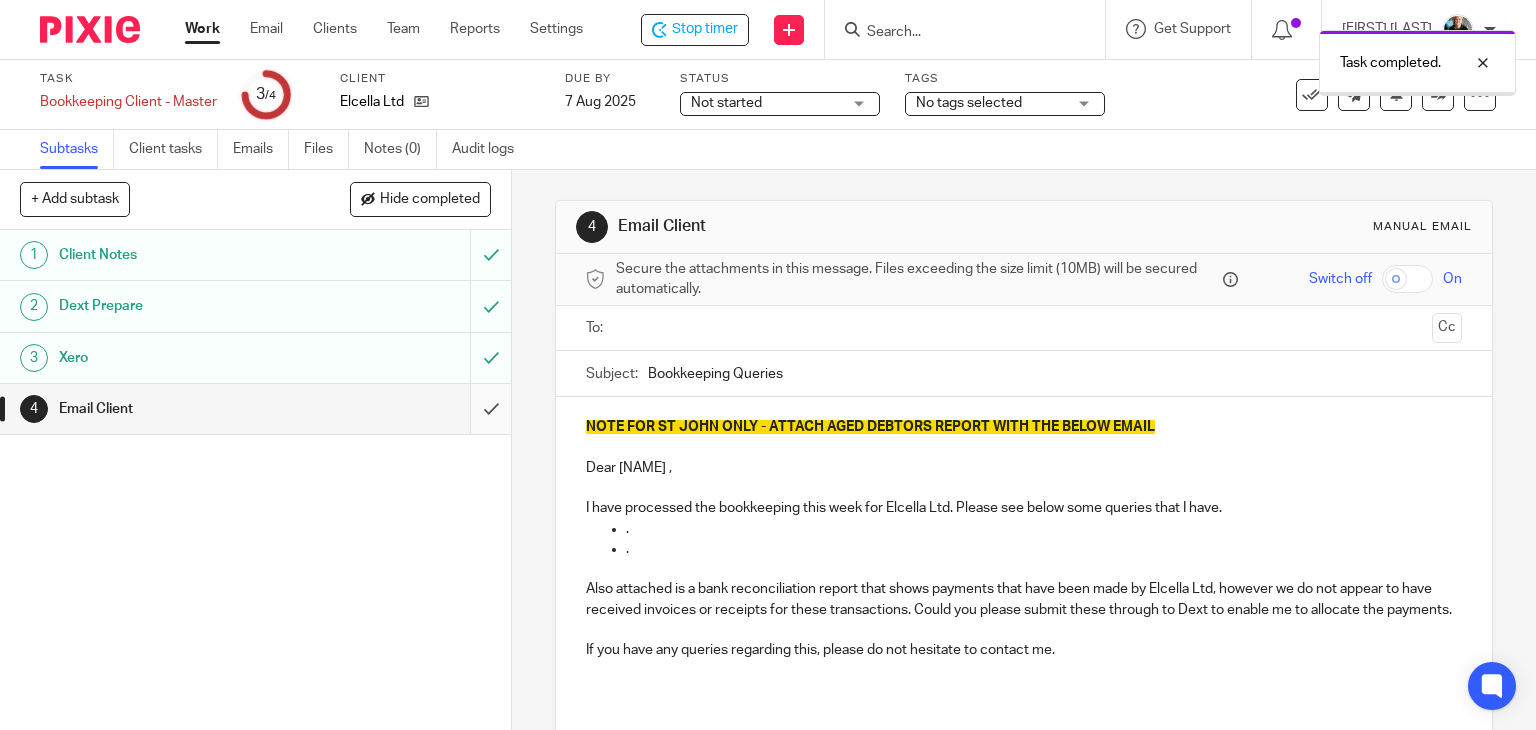 scroll, scrollTop: 0, scrollLeft: 0, axis: both 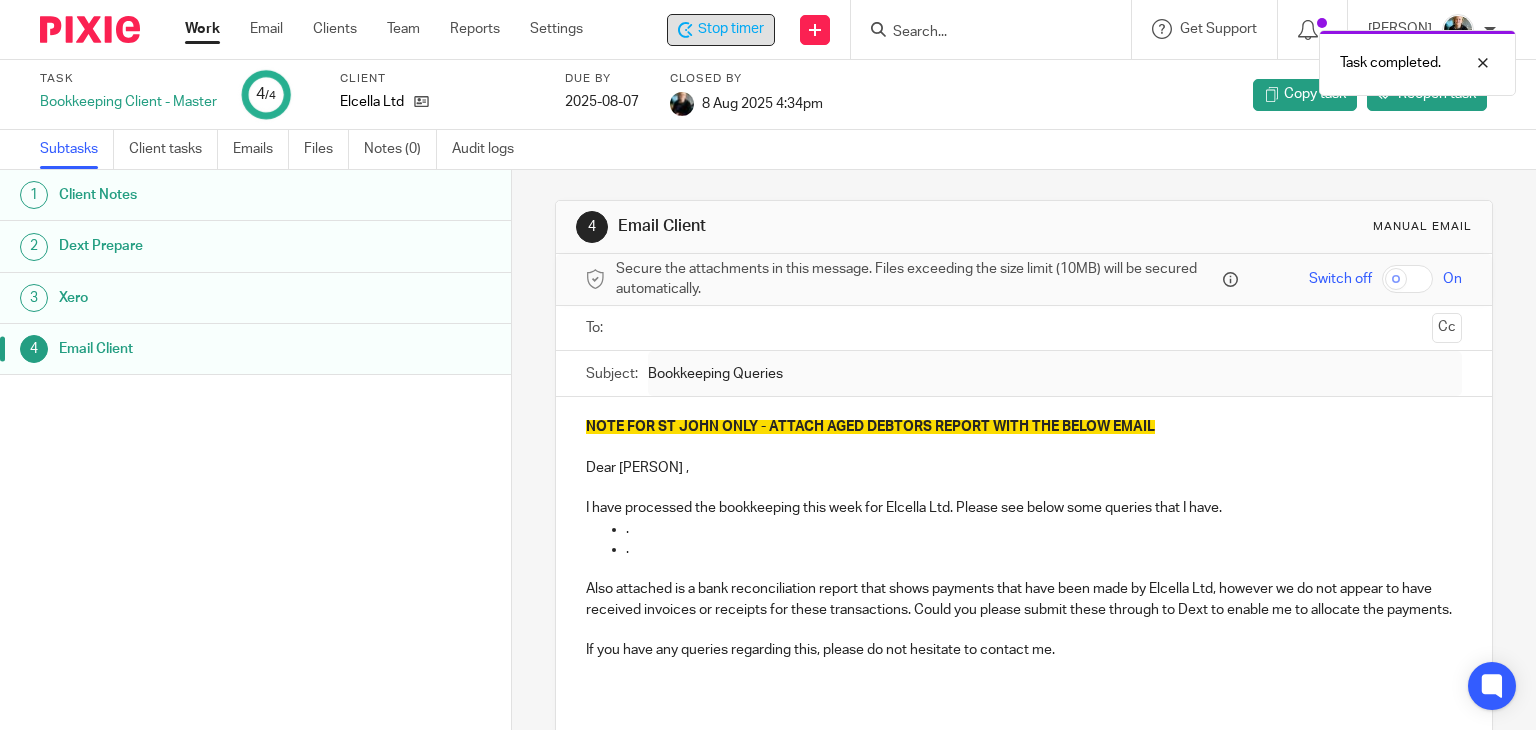 click on "Stop timer" at bounding box center (731, 29) 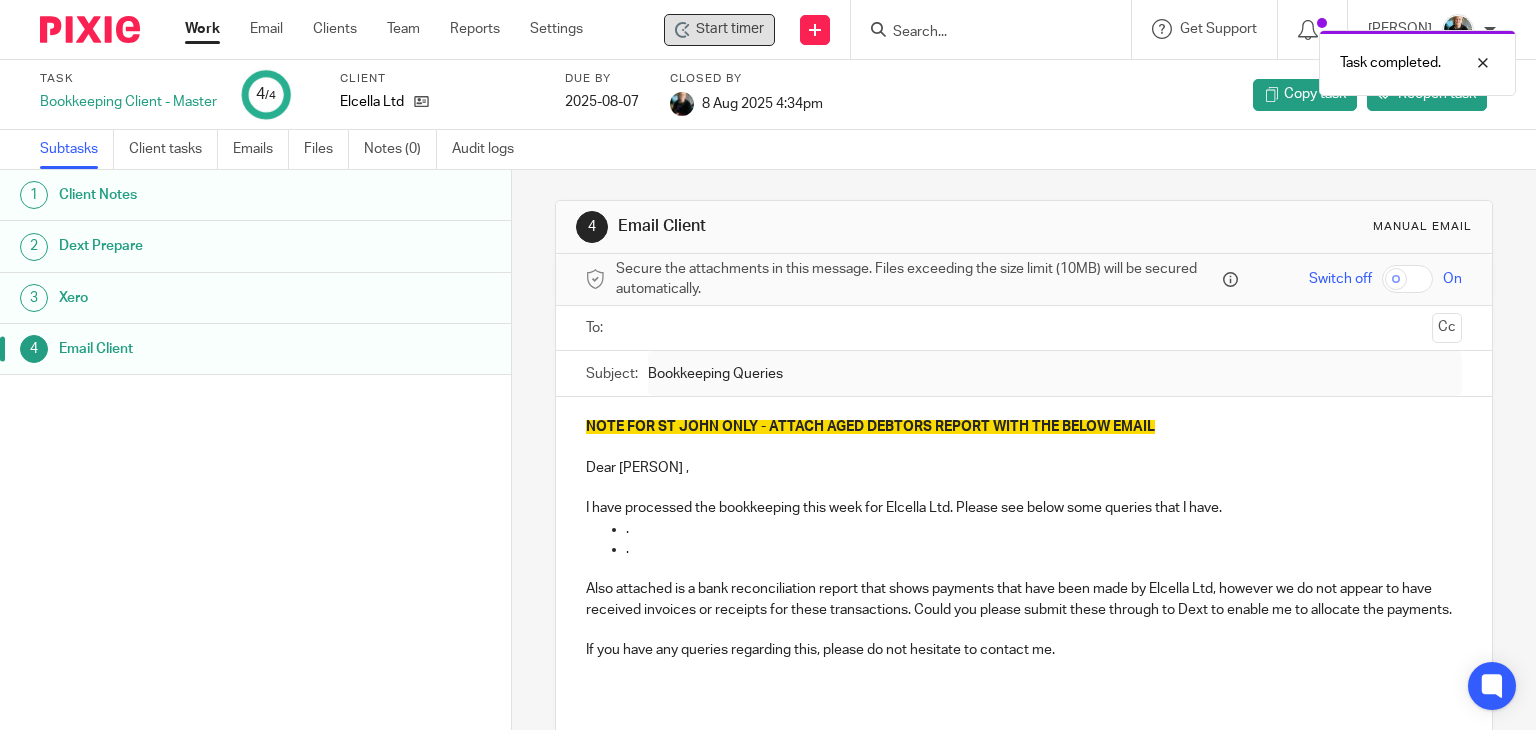 click on "Task
Bookkeeping Client - Master
4 /4
Client
Elcella Ltd
Due by
[DATE]
Closed by
[DATE] [TIME]" at bounding box center (646, 95) 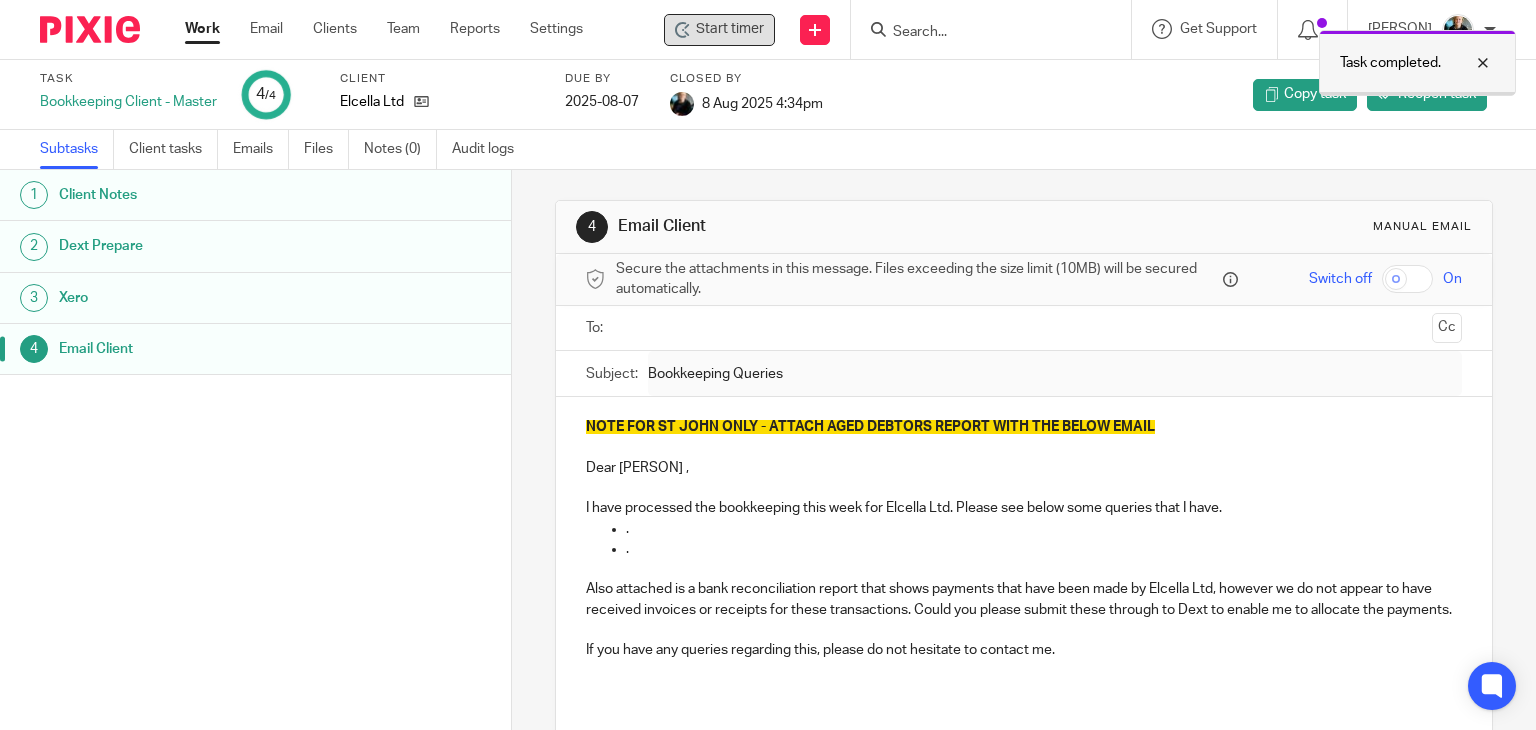 click at bounding box center (1468, 63) 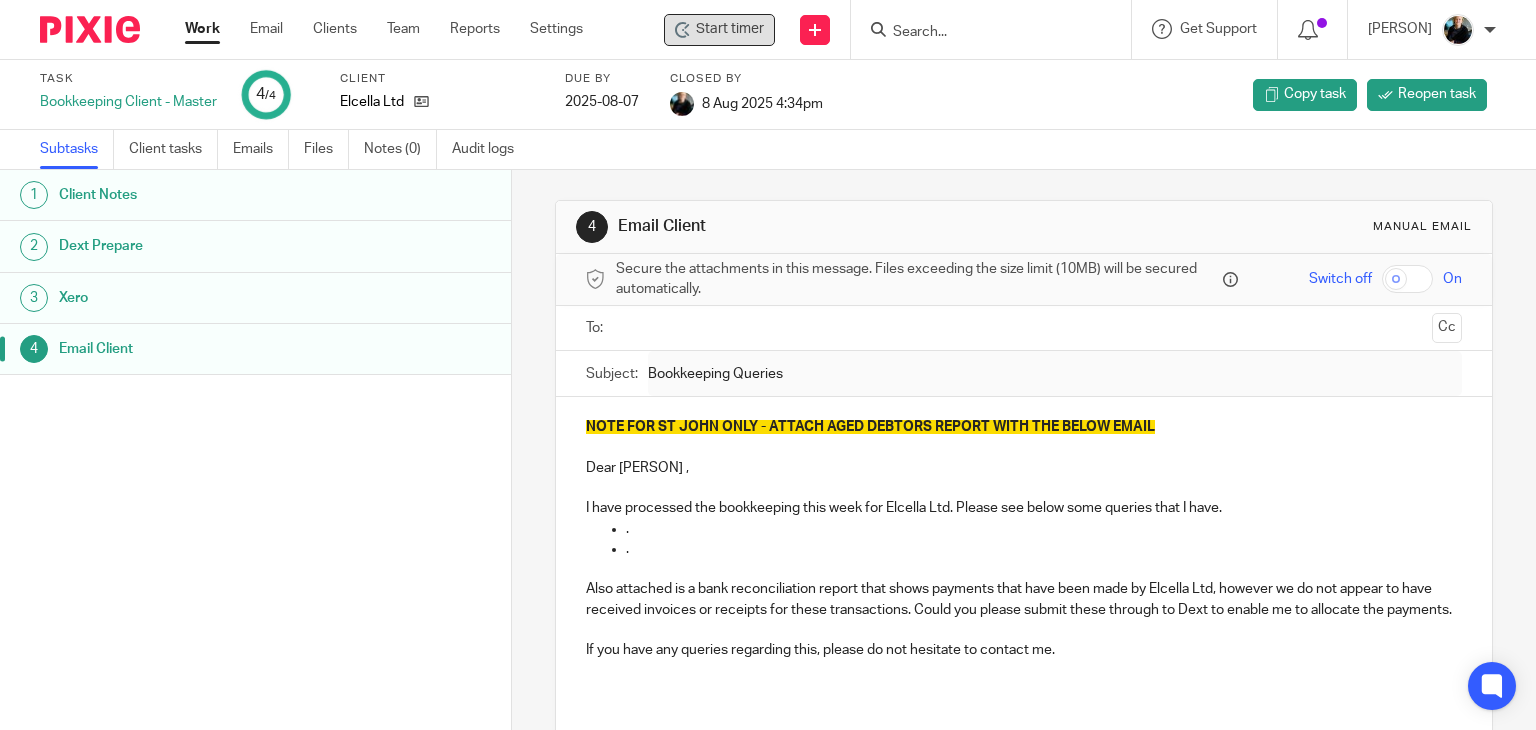 click on "[PERSON]
My profile
Email integration
Logout" at bounding box center (1432, 29) 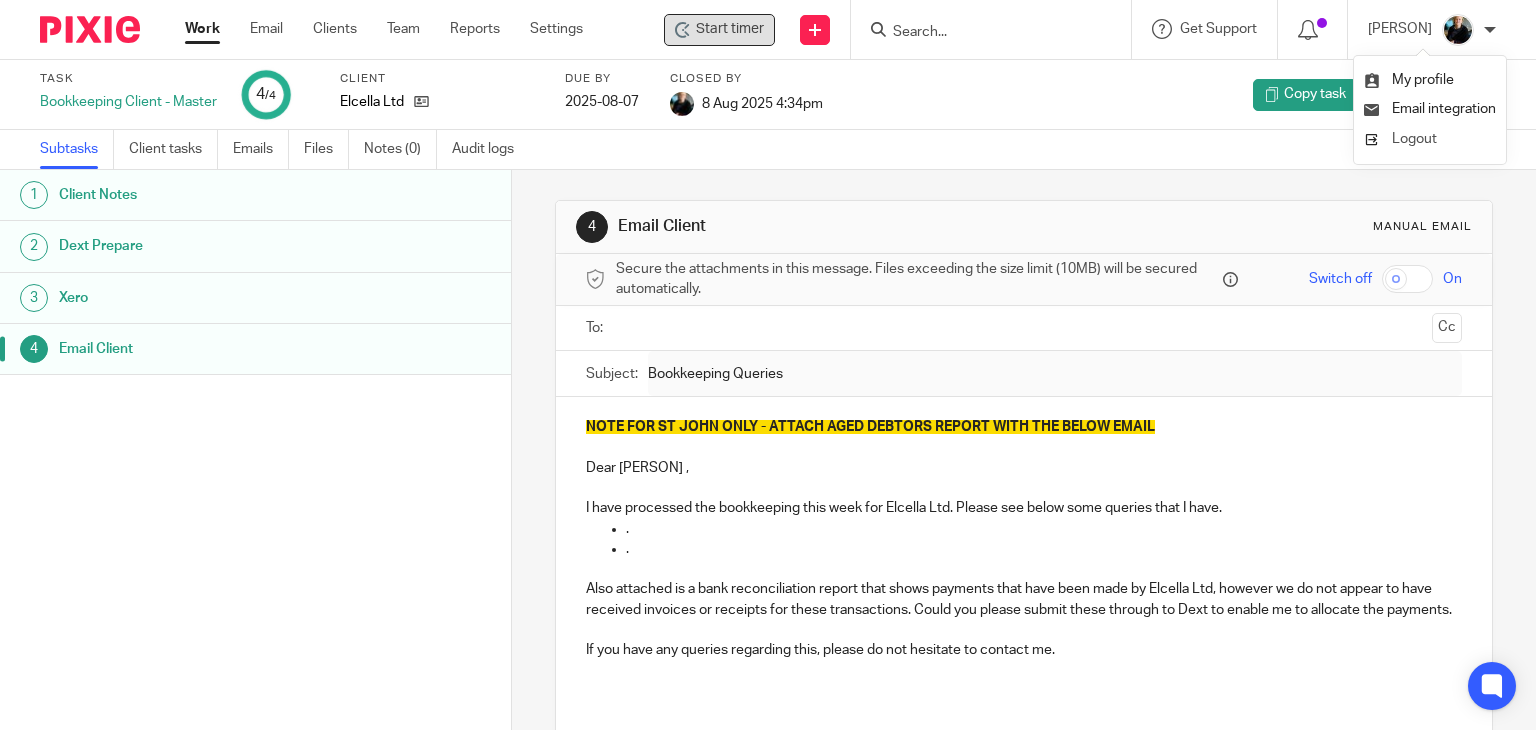click on "Logout" at bounding box center [1430, 139] 